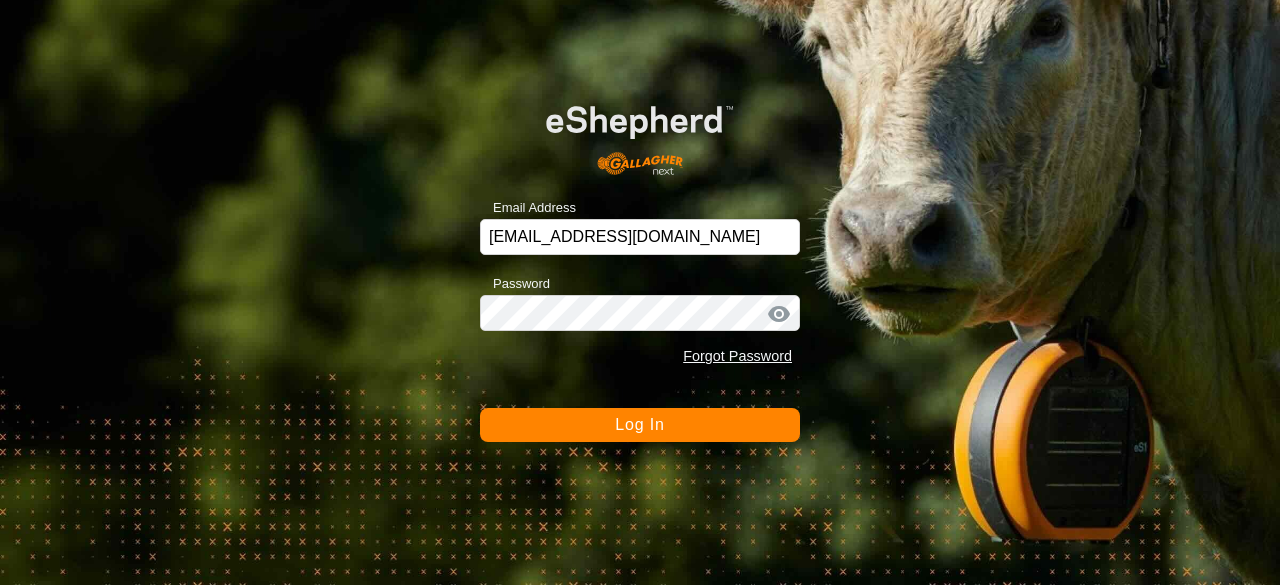scroll, scrollTop: 0, scrollLeft: 0, axis: both 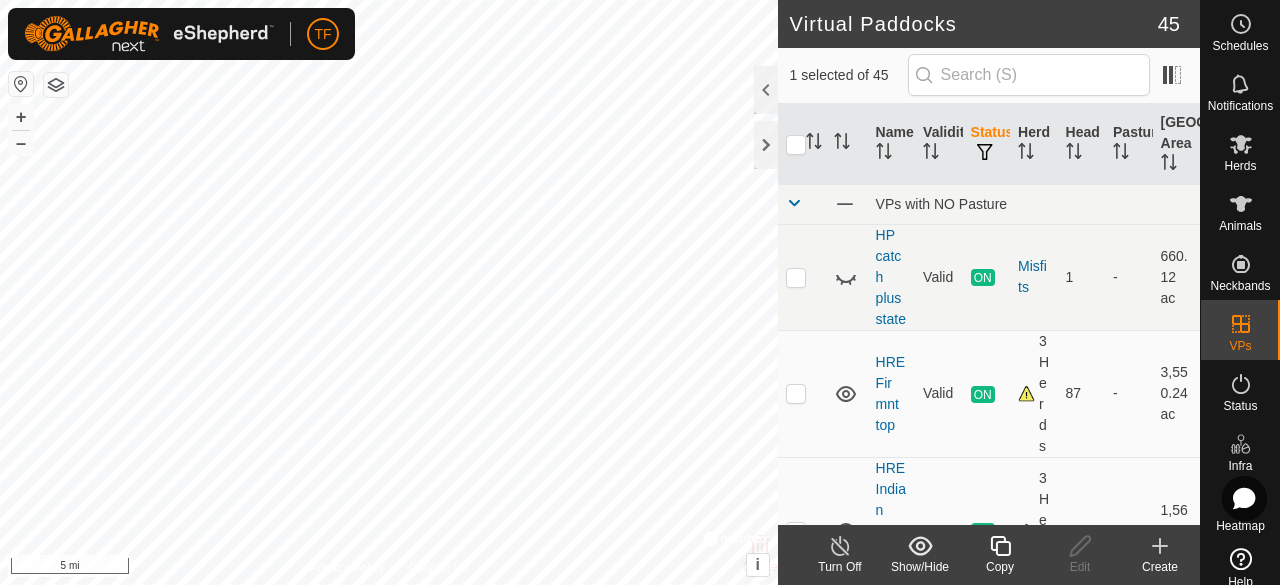checkbox on "false" 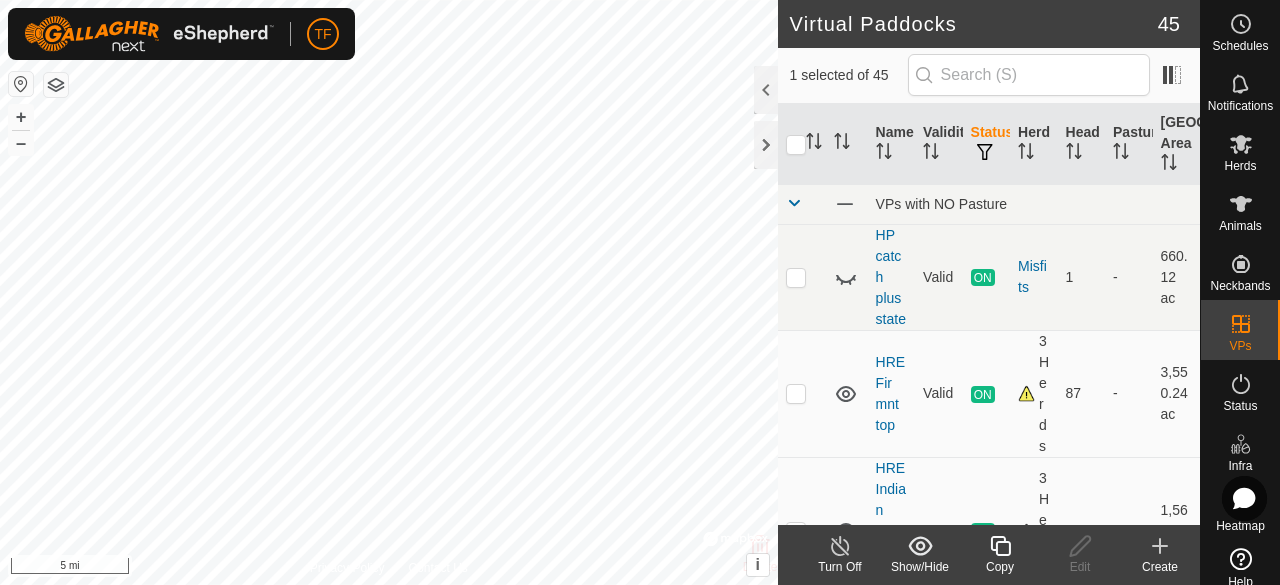 checkbox on "true" 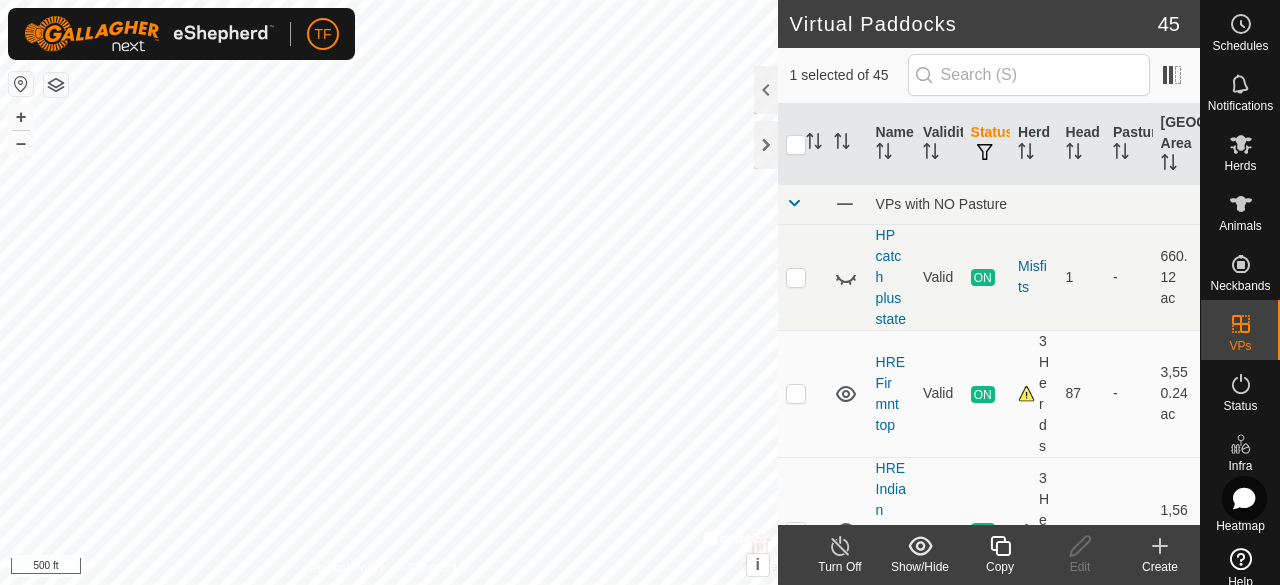 checkbox on "true" 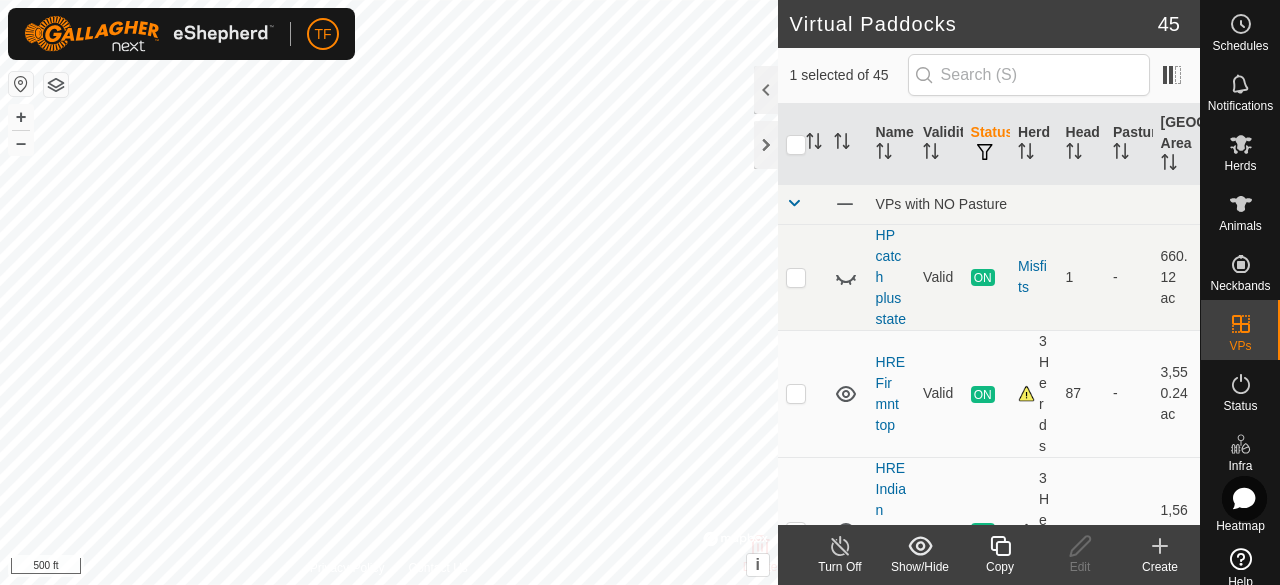 checkbox on "false" 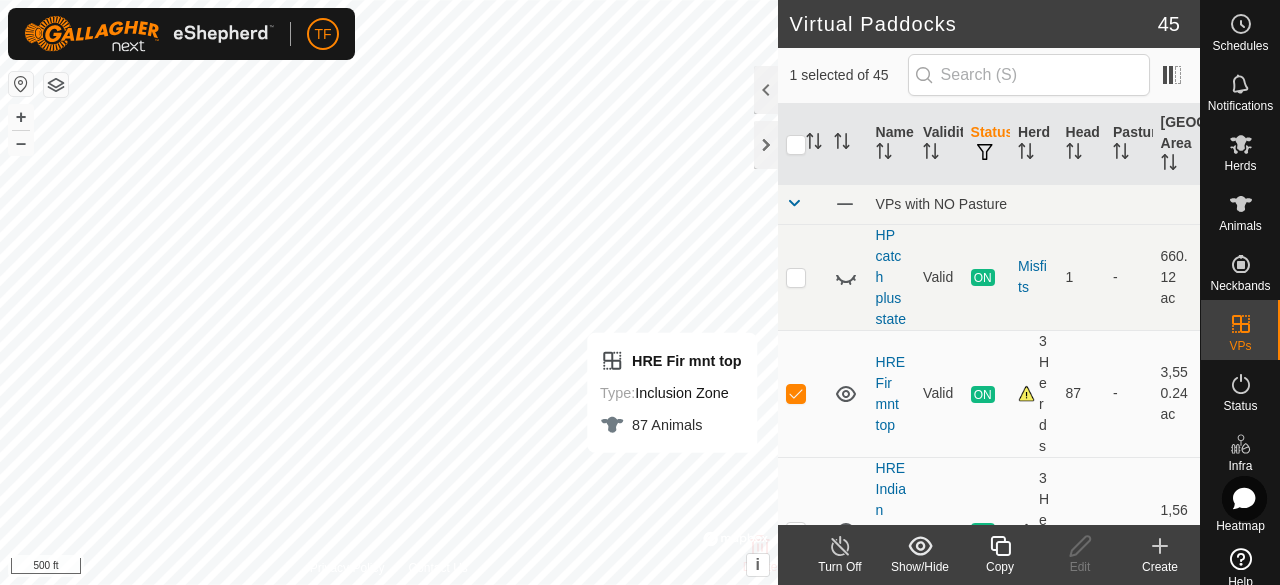 click 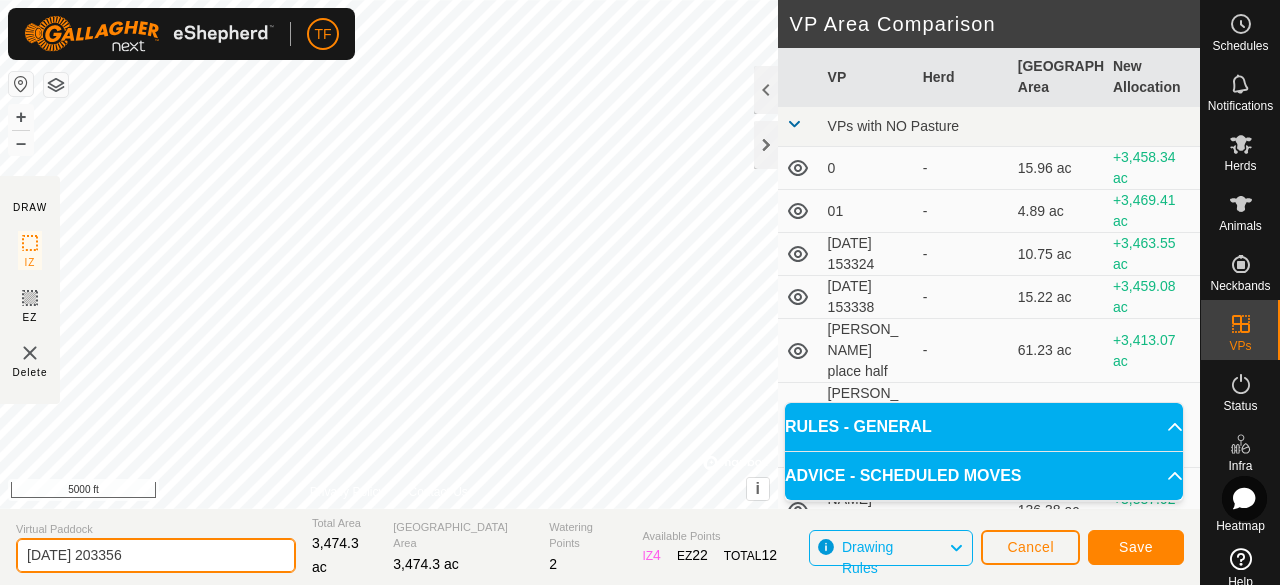click on "[DATE] 203356" 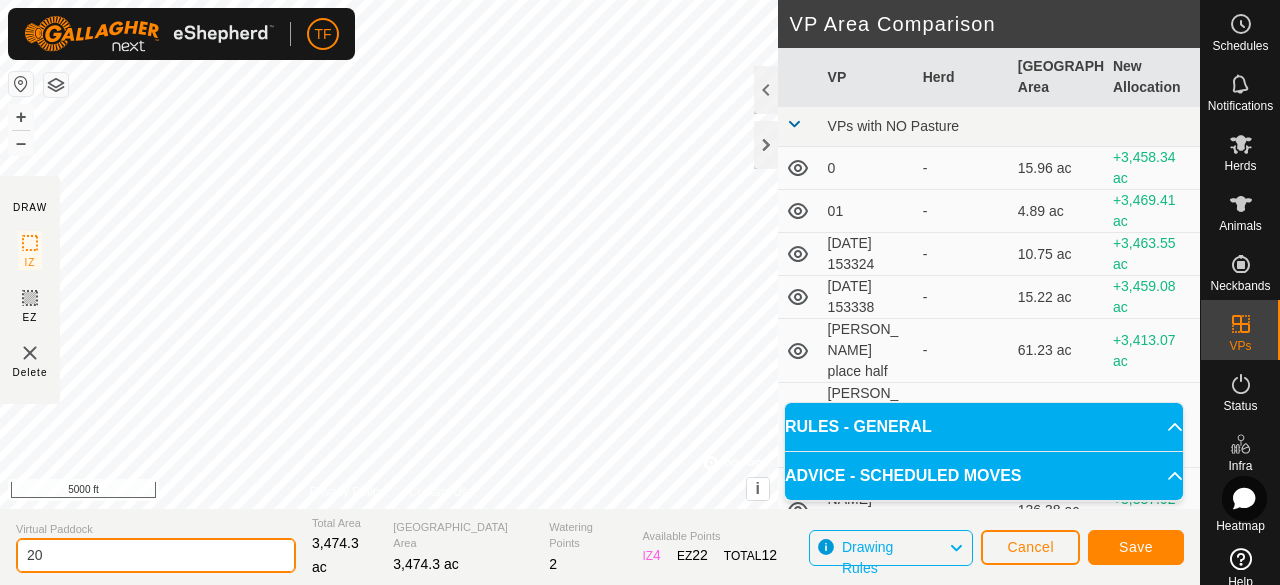 type on "2" 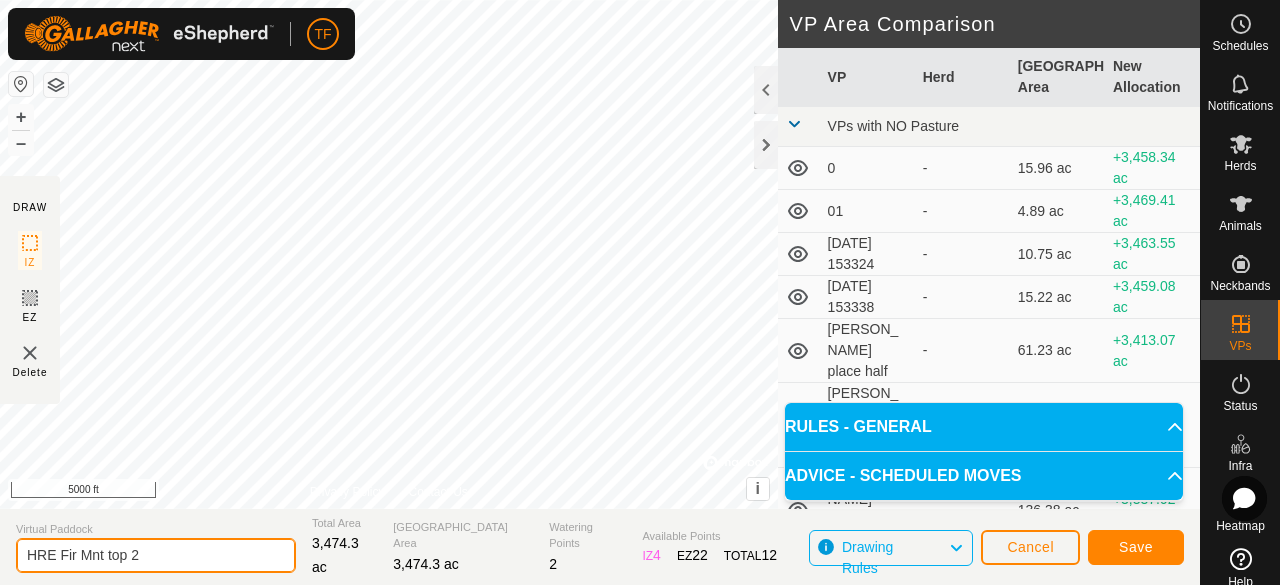 type on "HRE Fir Mnt top 2" 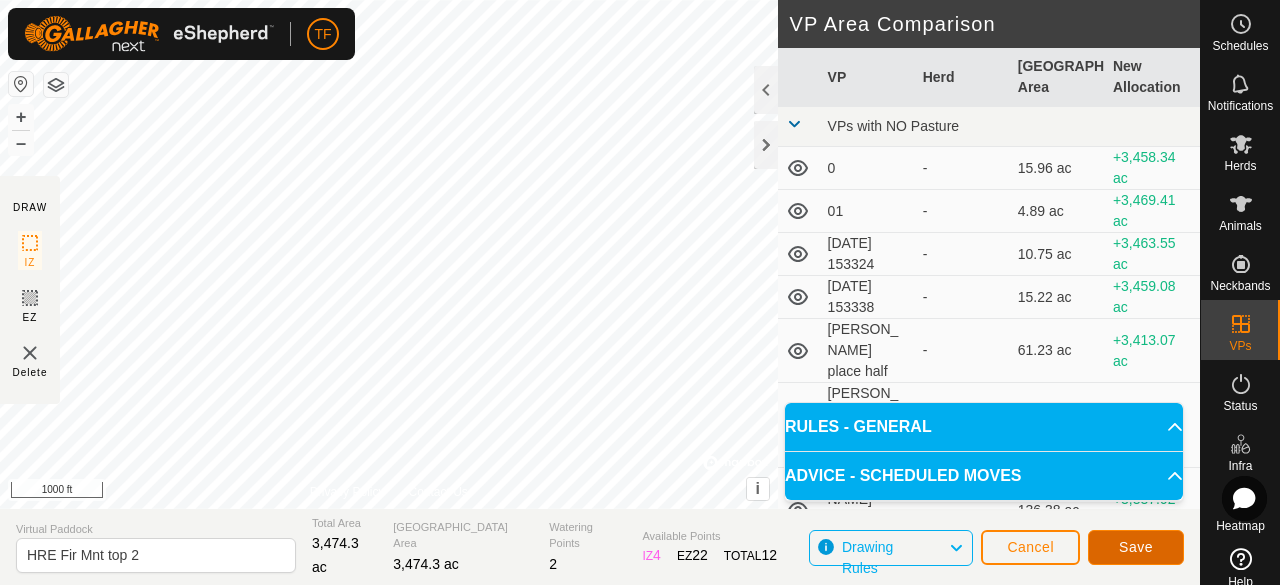 click on "Save" 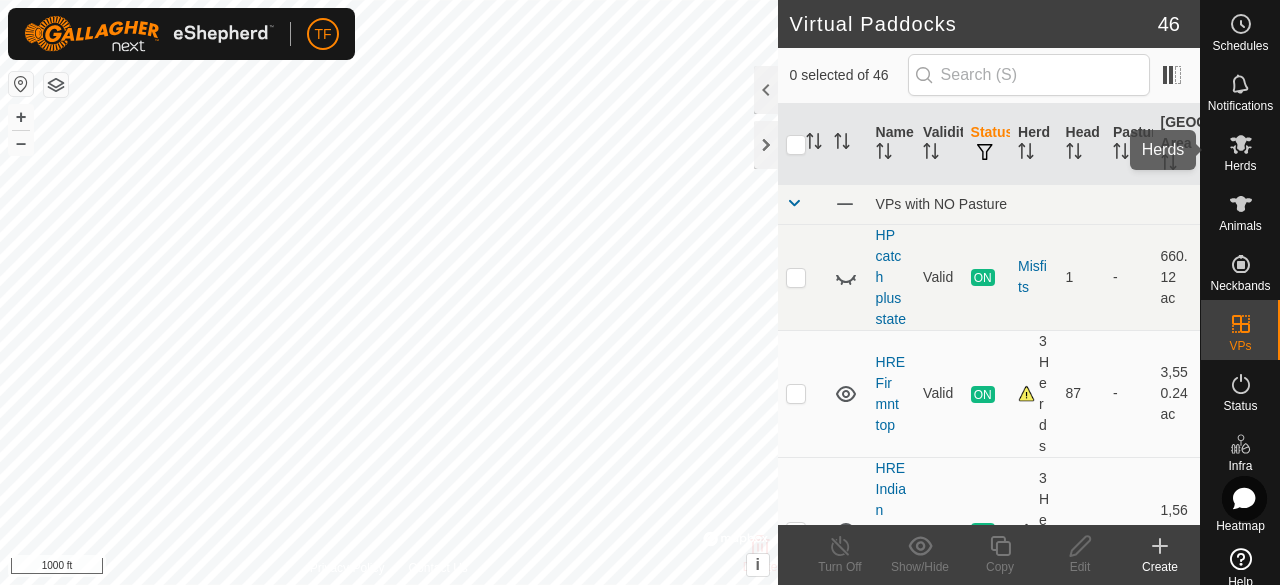 click 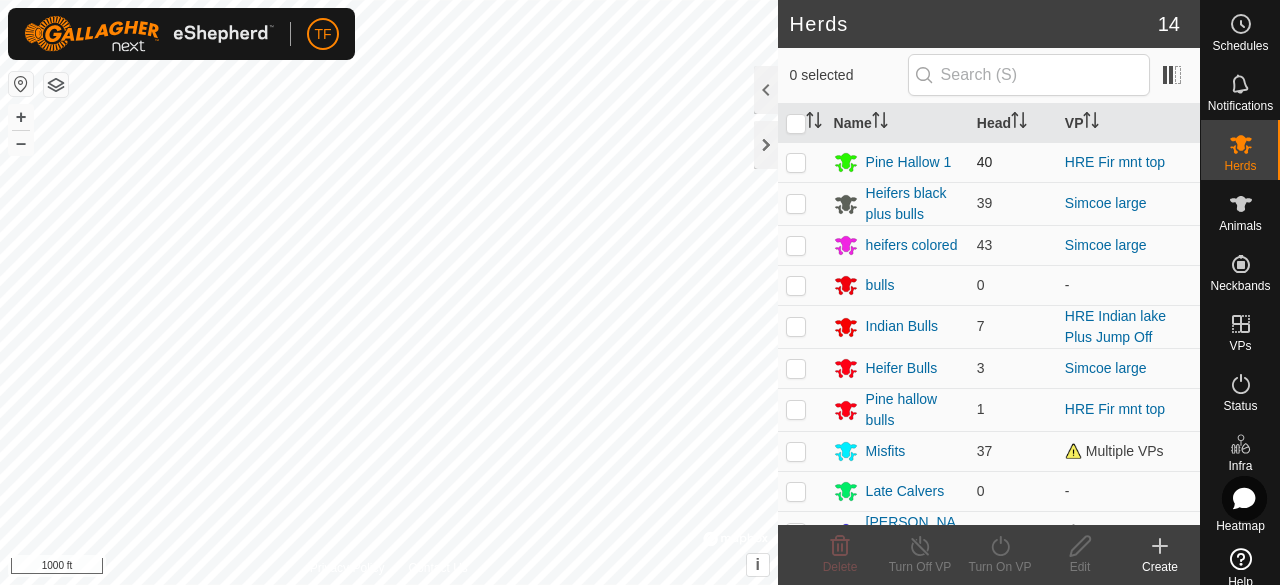 click at bounding box center [796, 162] 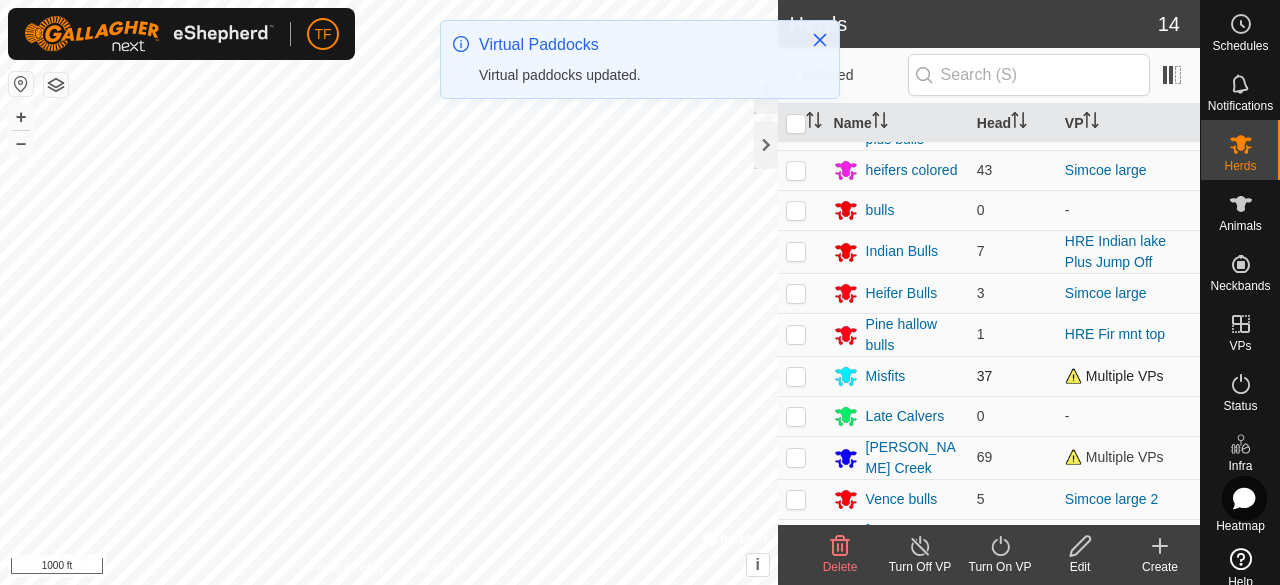 scroll, scrollTop: 192, scrollLeft: 0, axis: vertical 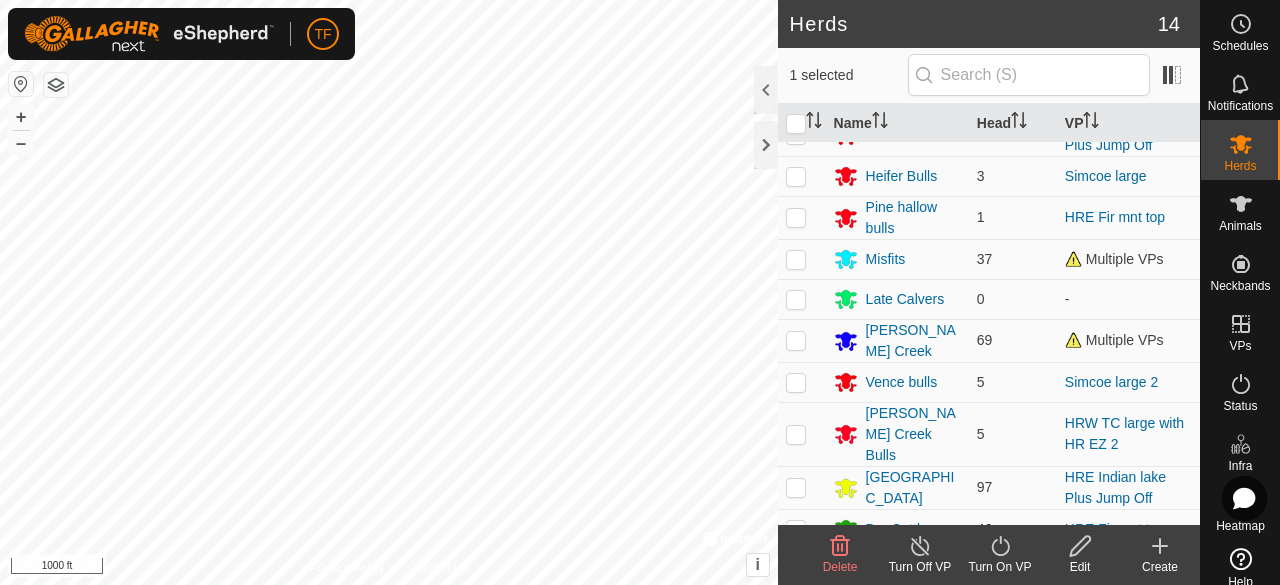click at bounding box center (796, 529) 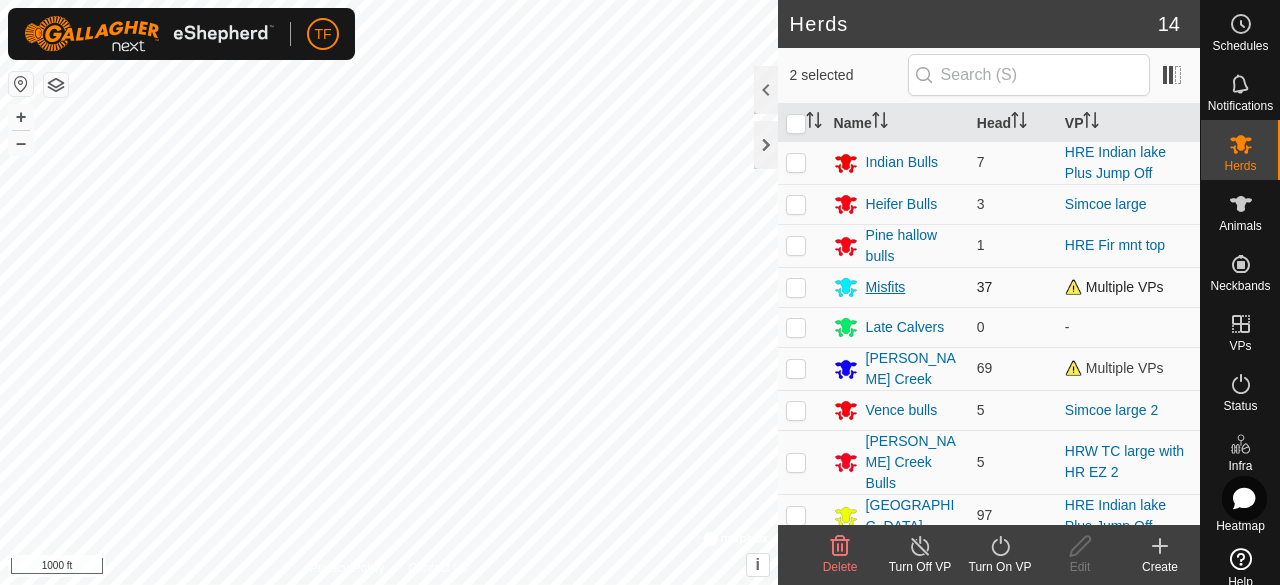 scroll, scrollTop: 192, scrollLeft: 0, axis: vertical 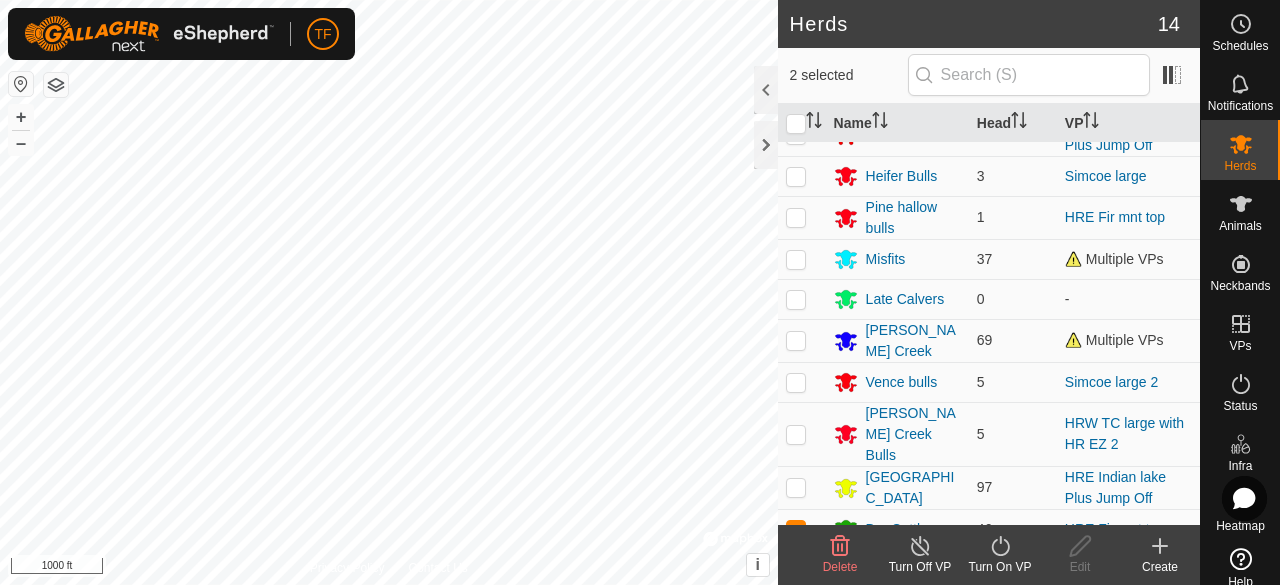 click 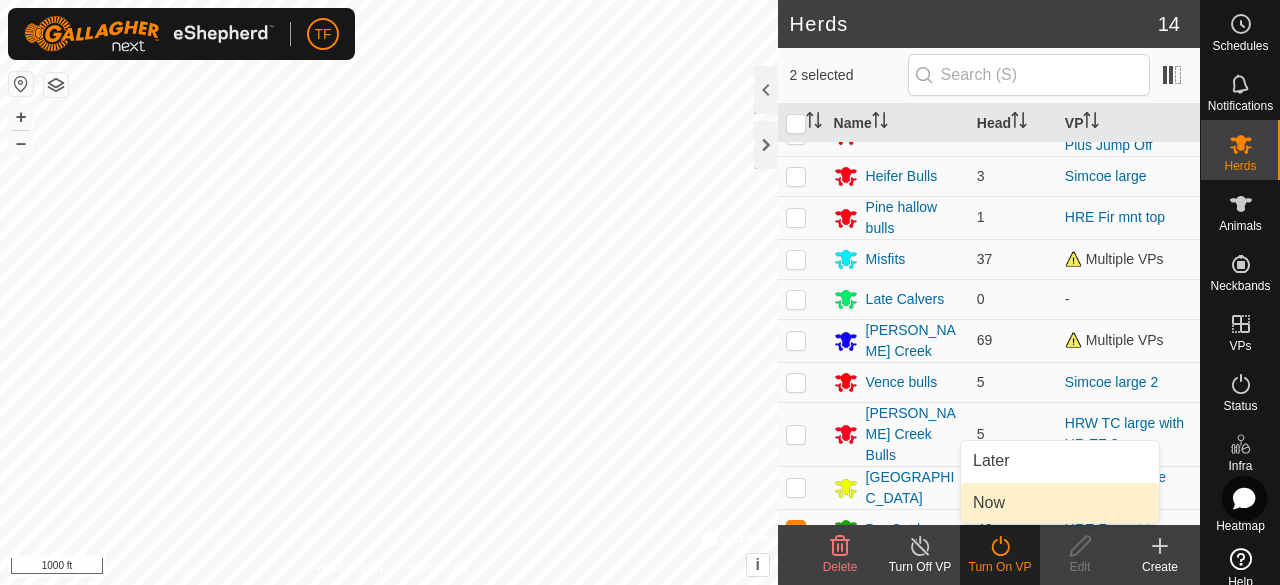 click on "Now" at bounding box center [1060, 503] 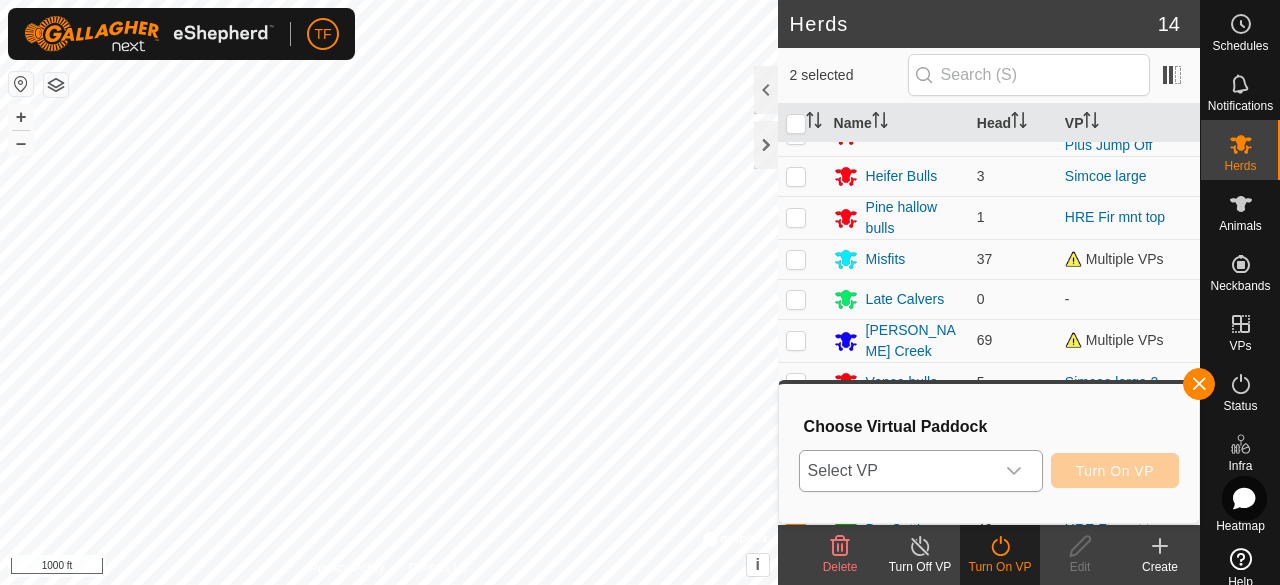 click at bounding box center (1014, 471) 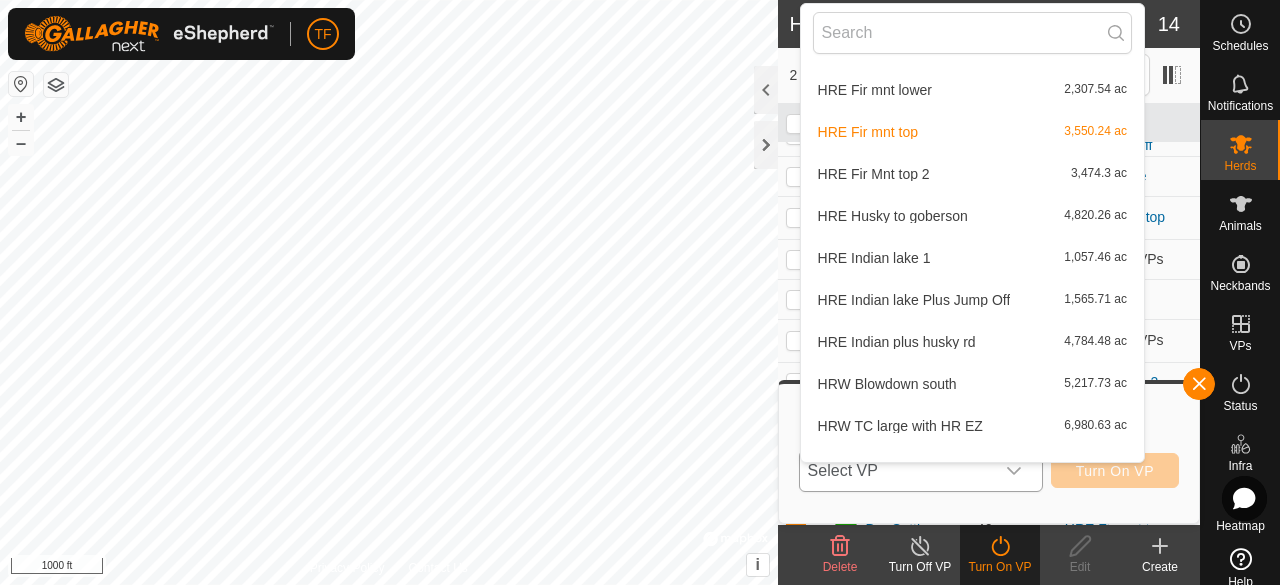 scroll, scrollTop: 722, scrollLeft: 0, axis: vertical 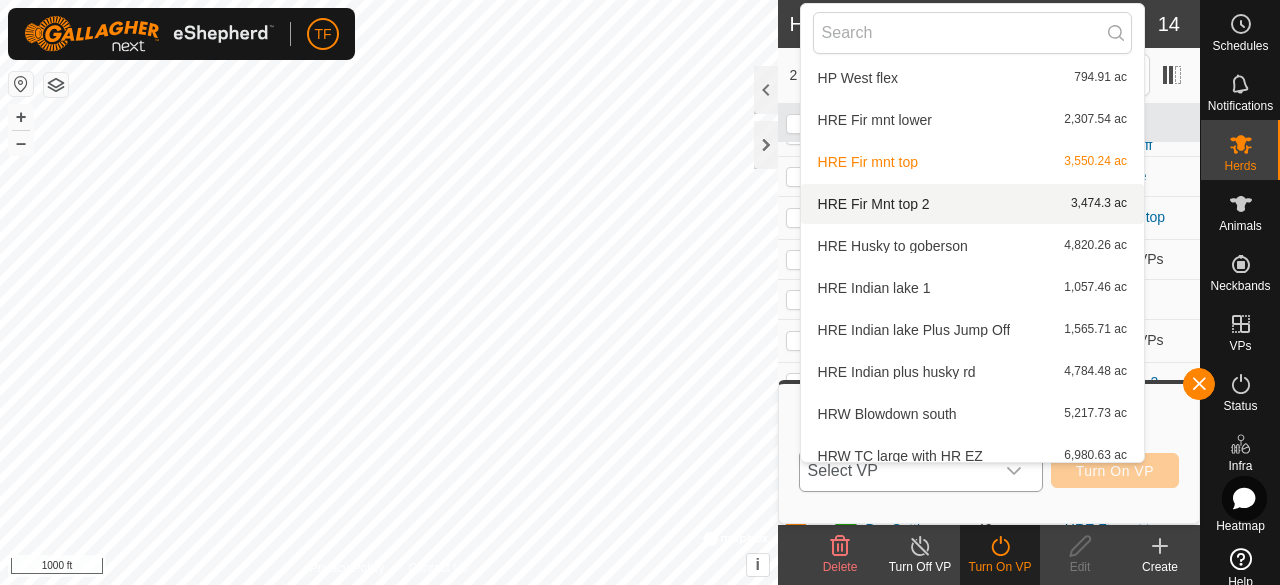 click on "HRE Fir Mnt top 2  3,474.3 ac" at bounding box center [972, 204] 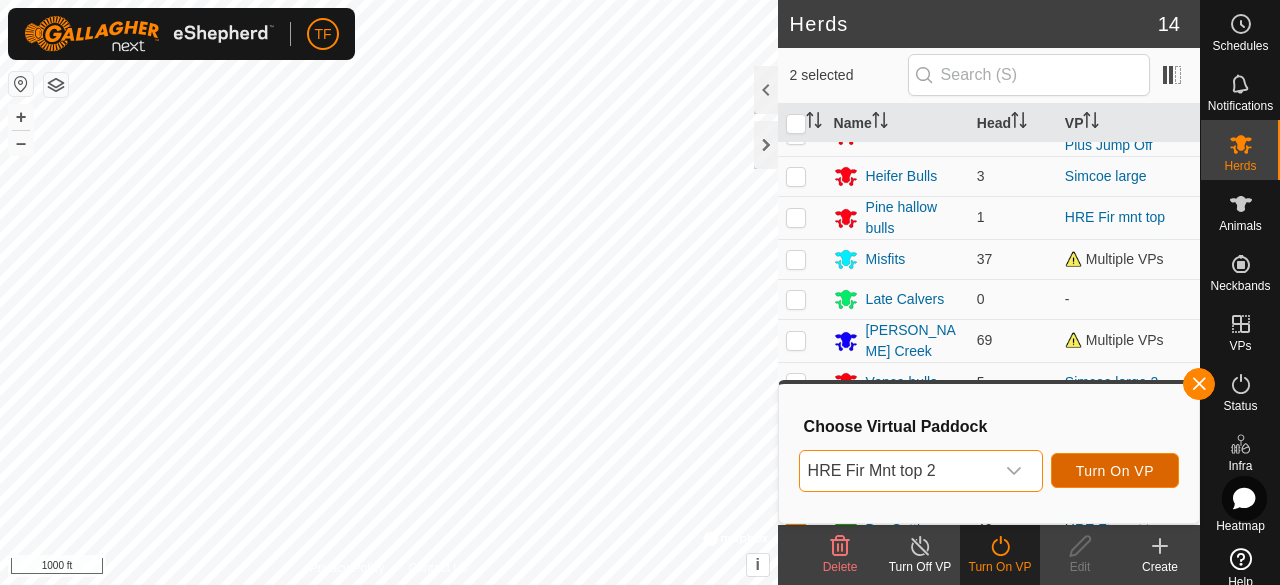 click on "Turn On VP" at bounding box center (1115, 471) 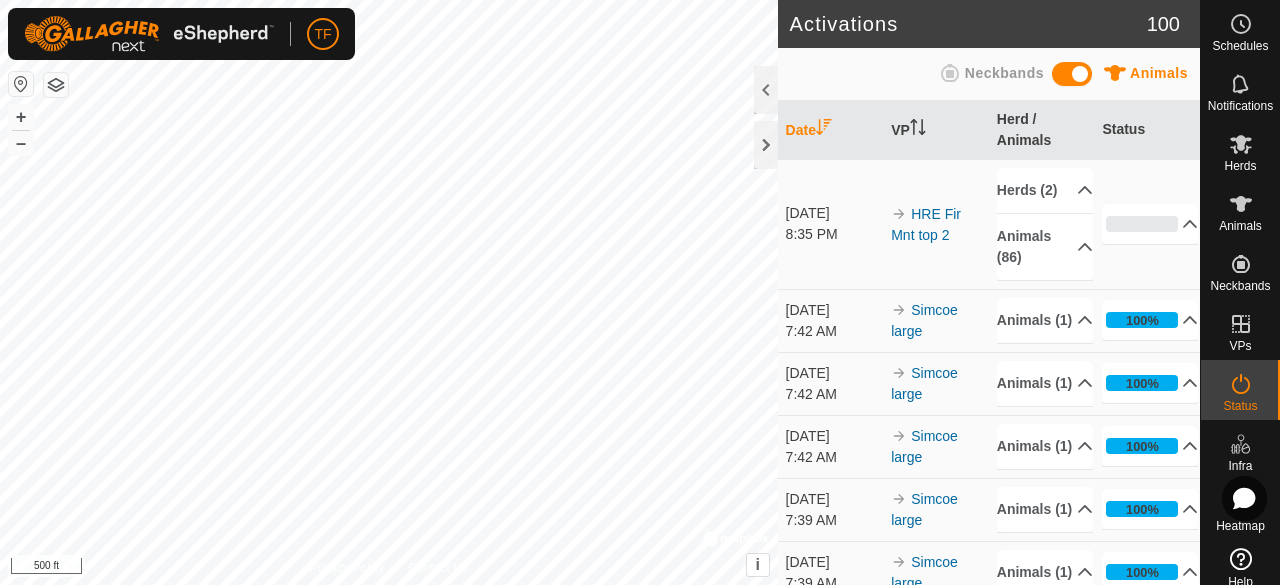 click on "TF Schedules Notifications Herds Animals Neckbands VPs Status Infra Heatmap Help Activations 100 Animals Neckbands   Date   VP   Herd / Animals   Status  [DATE] 8:35 PM HRE Fir Mnt top 2 Herds (2)  Pine Hallow 1   Dry Cattle  Animals (86)  128p   k27p   r23p   315p   23y   350p   225p   304pt   177p   K12p   358p   374p   341p   r12p   326p   710p   R9   370p   331p   146p   209p   285p   305p   379p   327p   368p   348p   X3p   R94p   65p   172p   309p   j19p   8pt   223y   J15p   r97p   364p   A10p   156p   k96p   147p   155p   187p   103y   111p   901p   T7p   166p   K5   343P   944p   106p   930p   329p   302p   x23p   125p   24p   99p   937p   k25p   814y   r71p   152p   105p   103p   871Y   318p   859y   129p   159p   6pT   J9p   136p   212p   371p   787p   196p   782p   287p   9pT   r46p   390p   838pnate   125y  0% In Progress Pending  86  Sent   0  Completed Confirmed   0  Overridden  0  Cancelled   0  [DATE] 7:42 AM Simcoe large Animals (1)  50wbull  100% In Progress Pending  0  Sent  0" 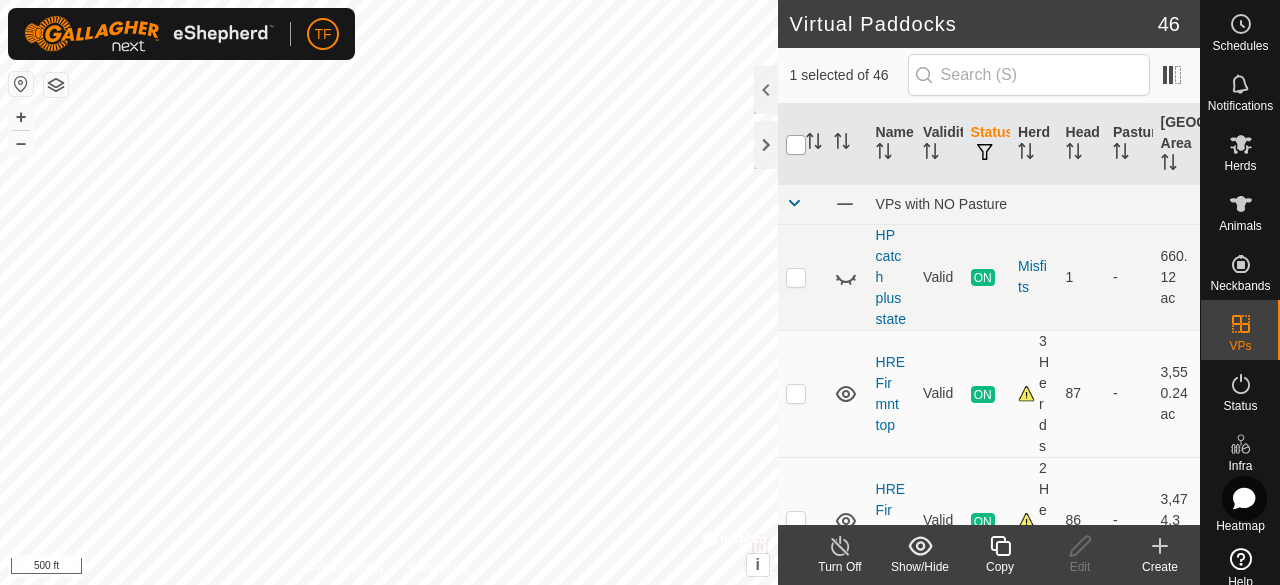 click at bounding box center [796, 145] 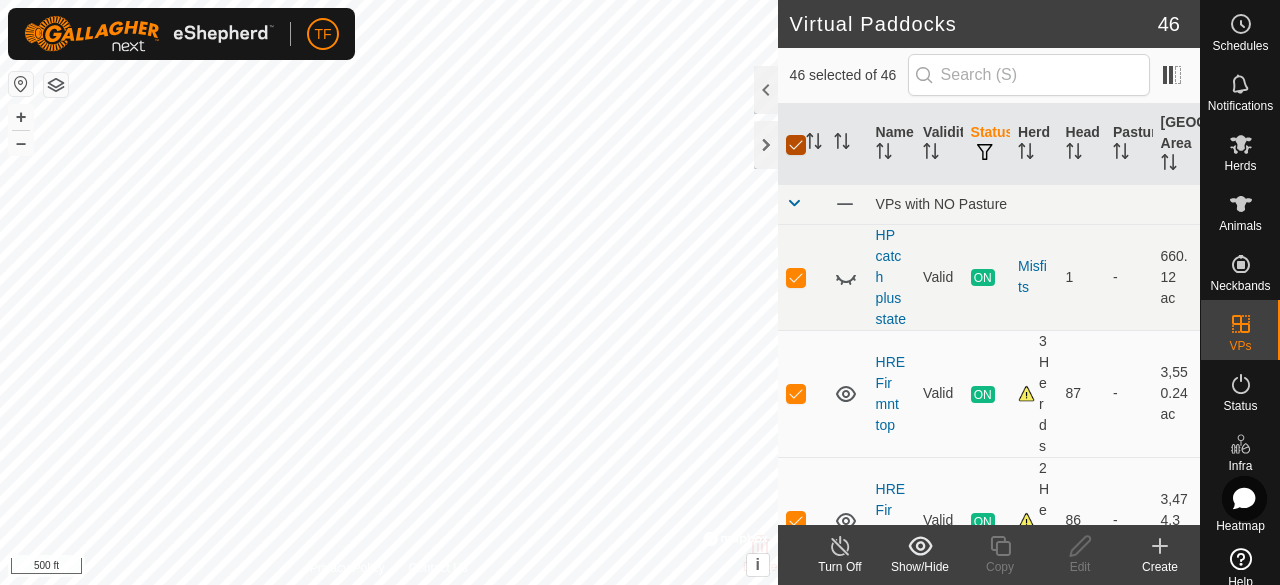 checkbox on "true" 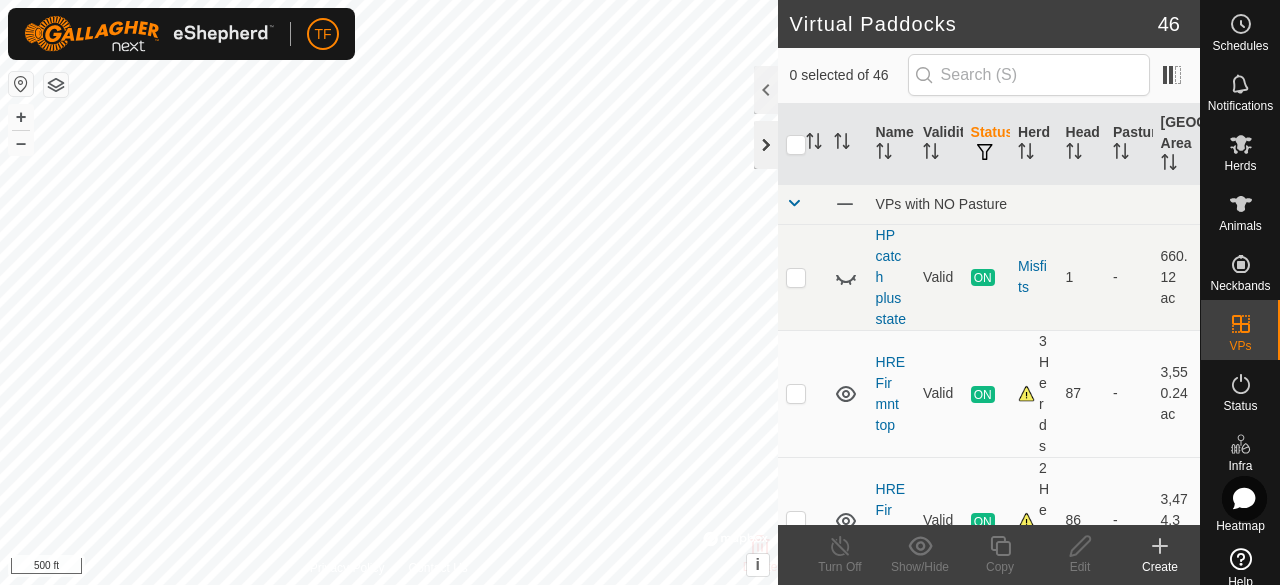 checkbox on "true" 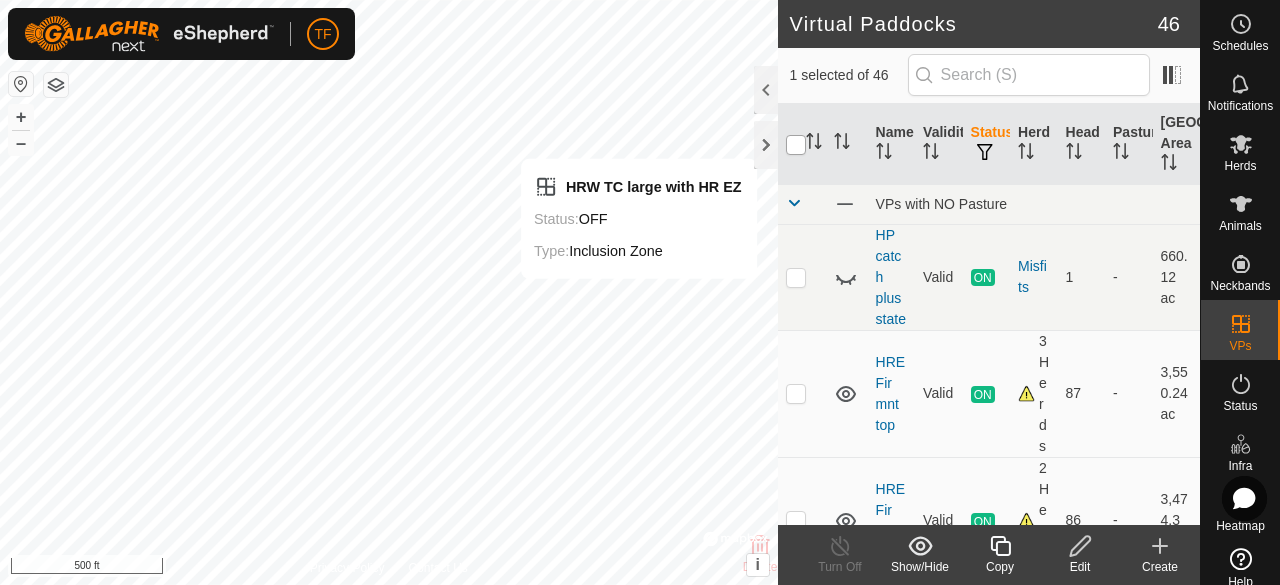 click at bounding box center (796, 145) 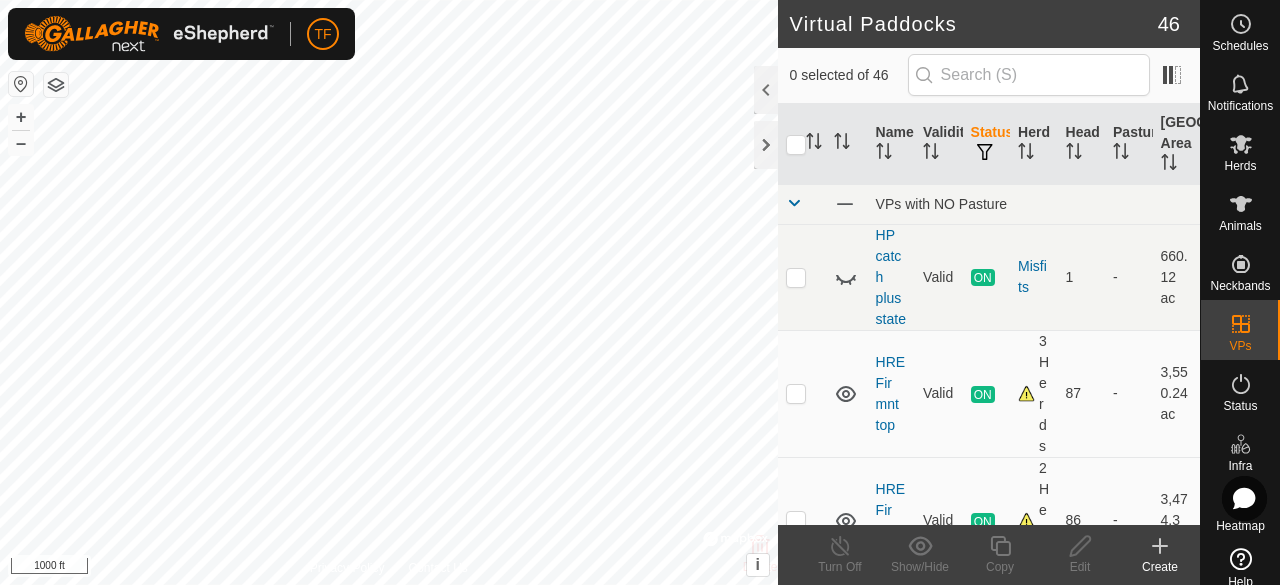checkbox on "true" 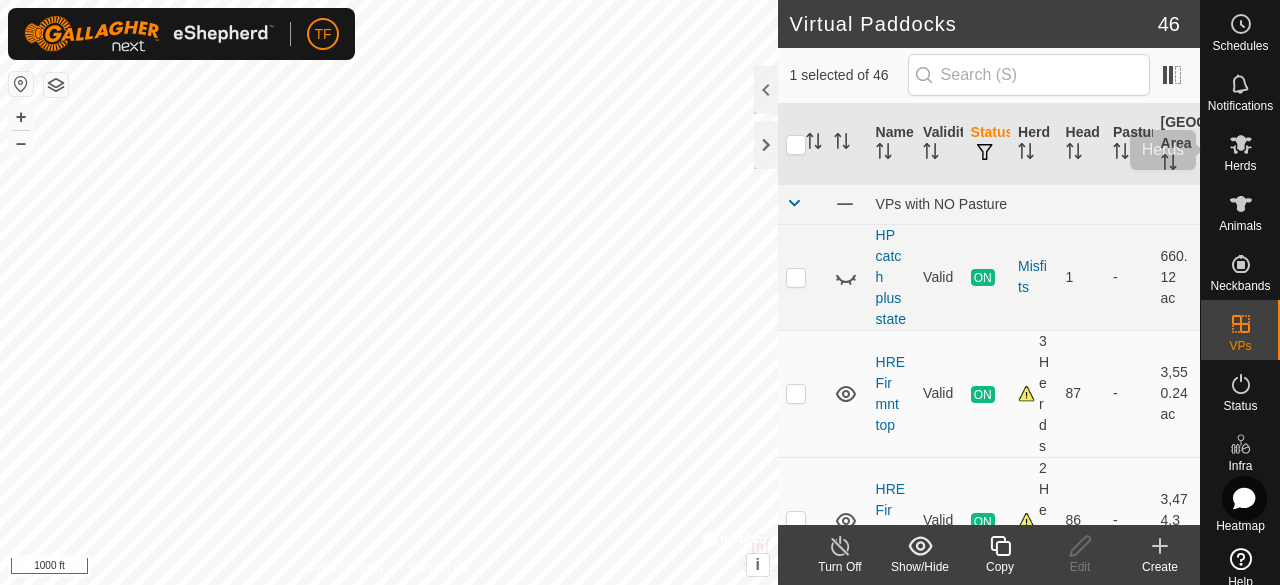 click at bounding box center [1241, 144] 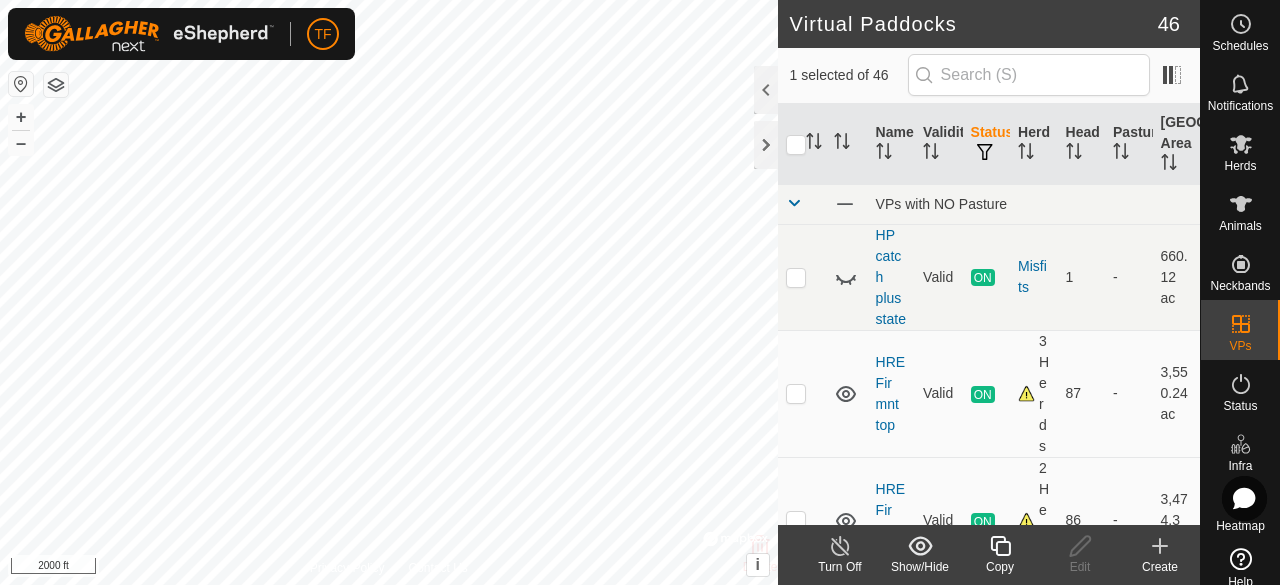 checkbox on "true" 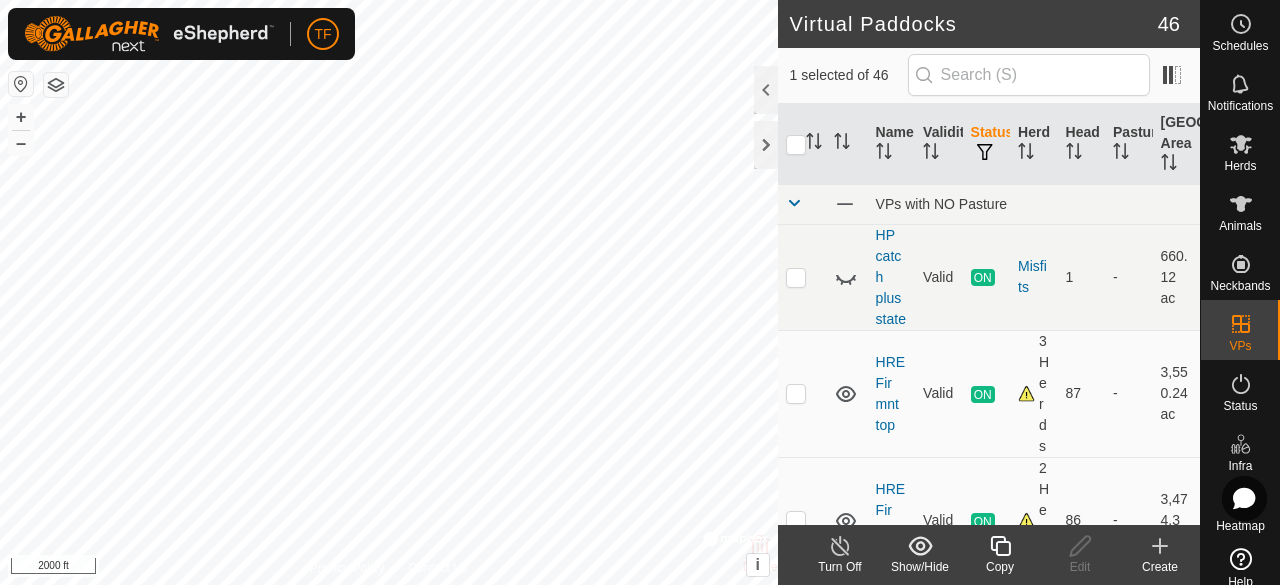 checkbox on "false" 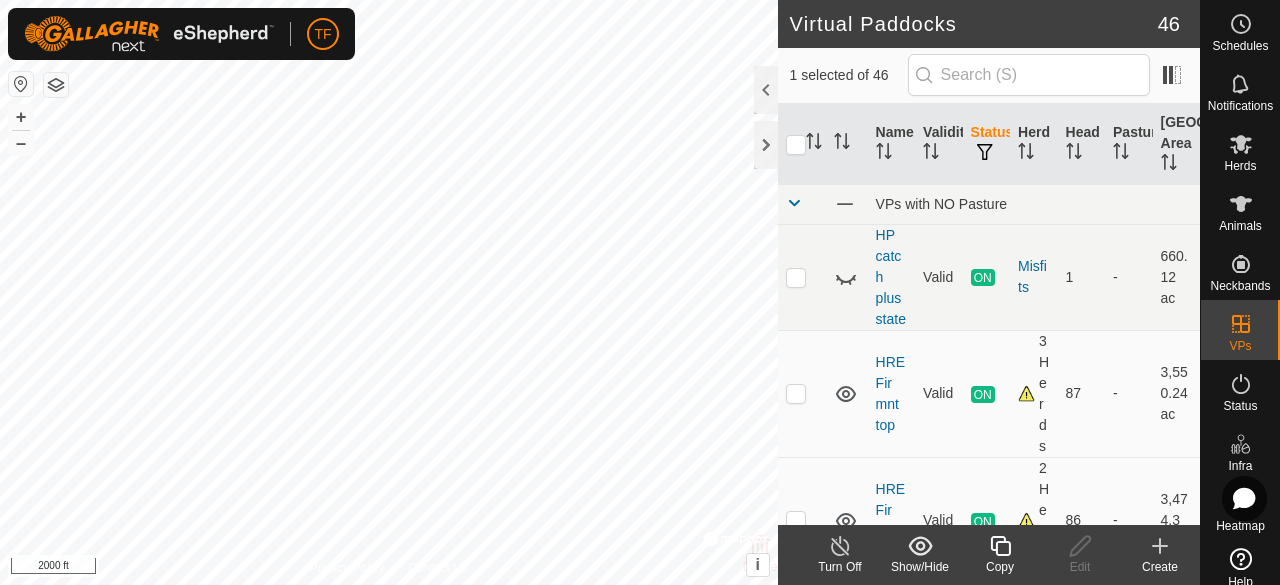 checkbox on "false" 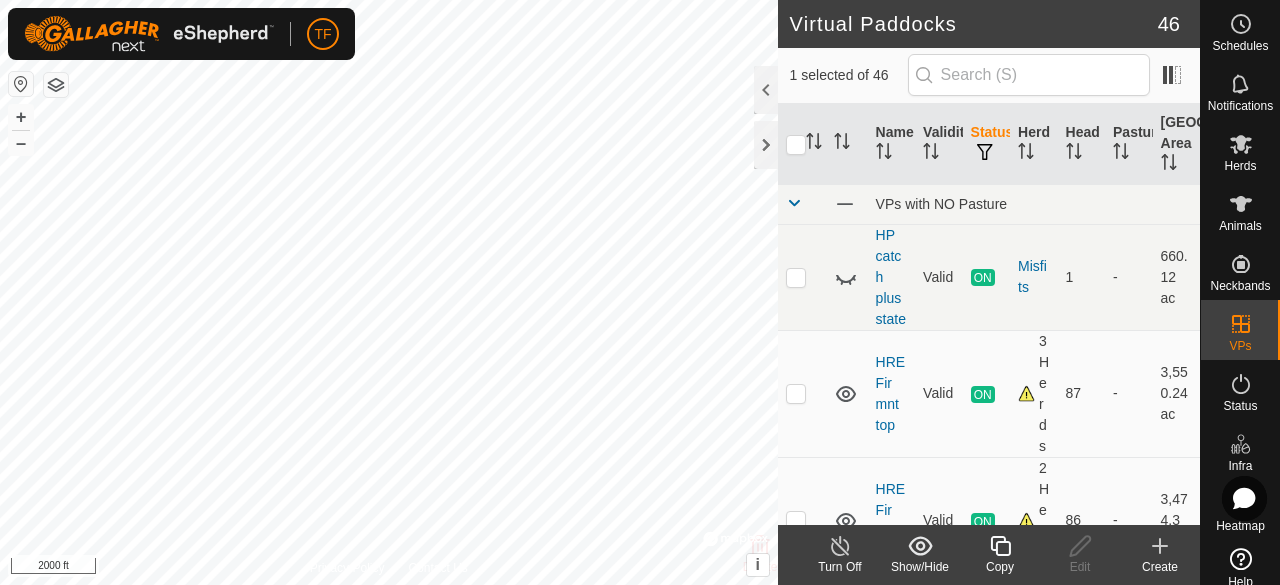 checkbox on "true" 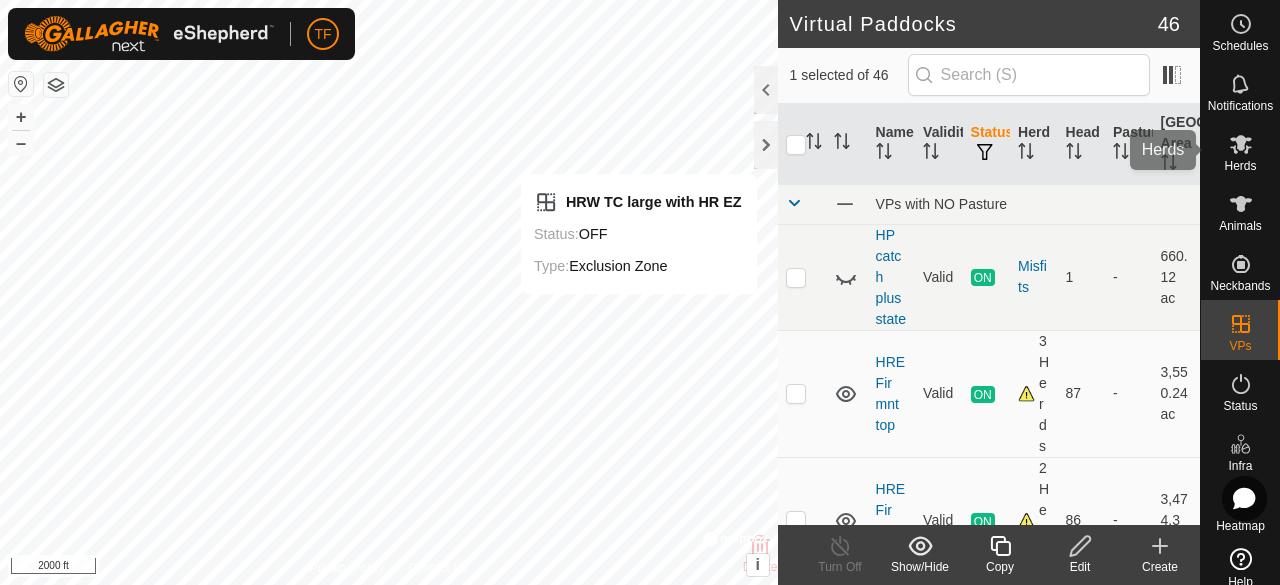 drag, startPoint x: 1239, startPoint y: 146, endPoint x: 620, endPoint y: 235, distance: 625.3655 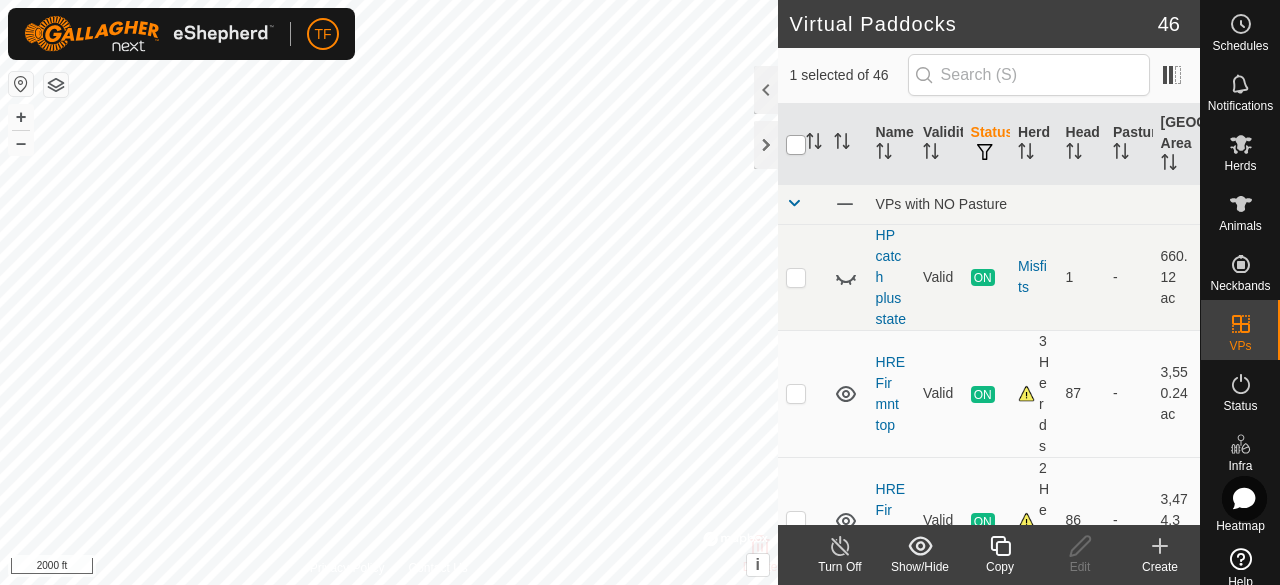 click at bounding box center [796, 145] 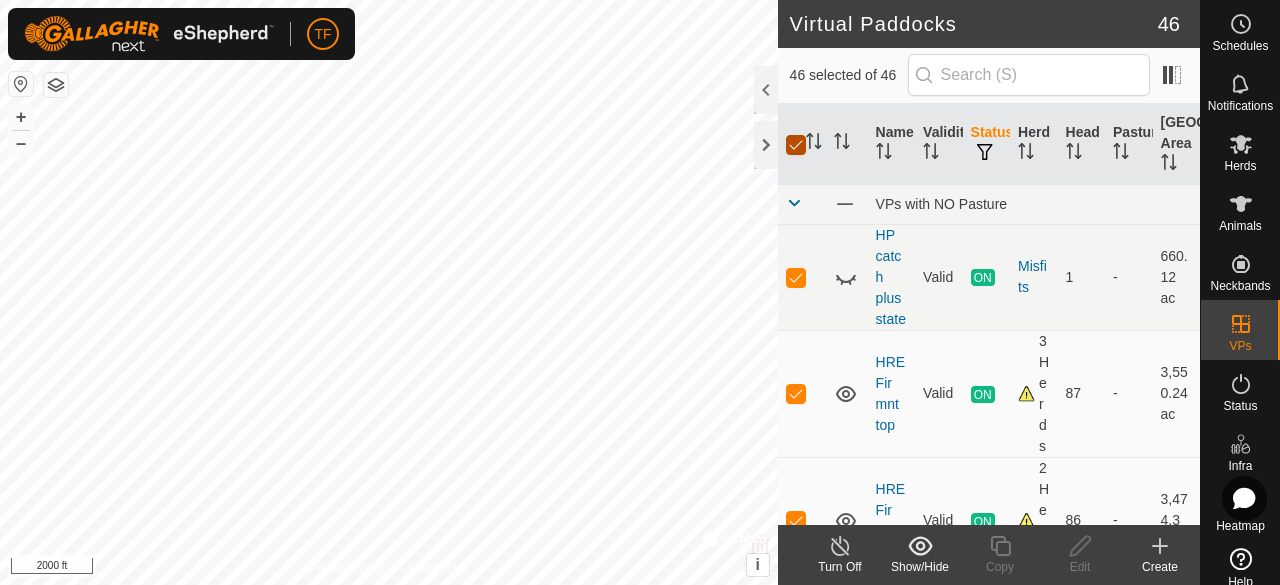 click at bounding box center (796, 145) 